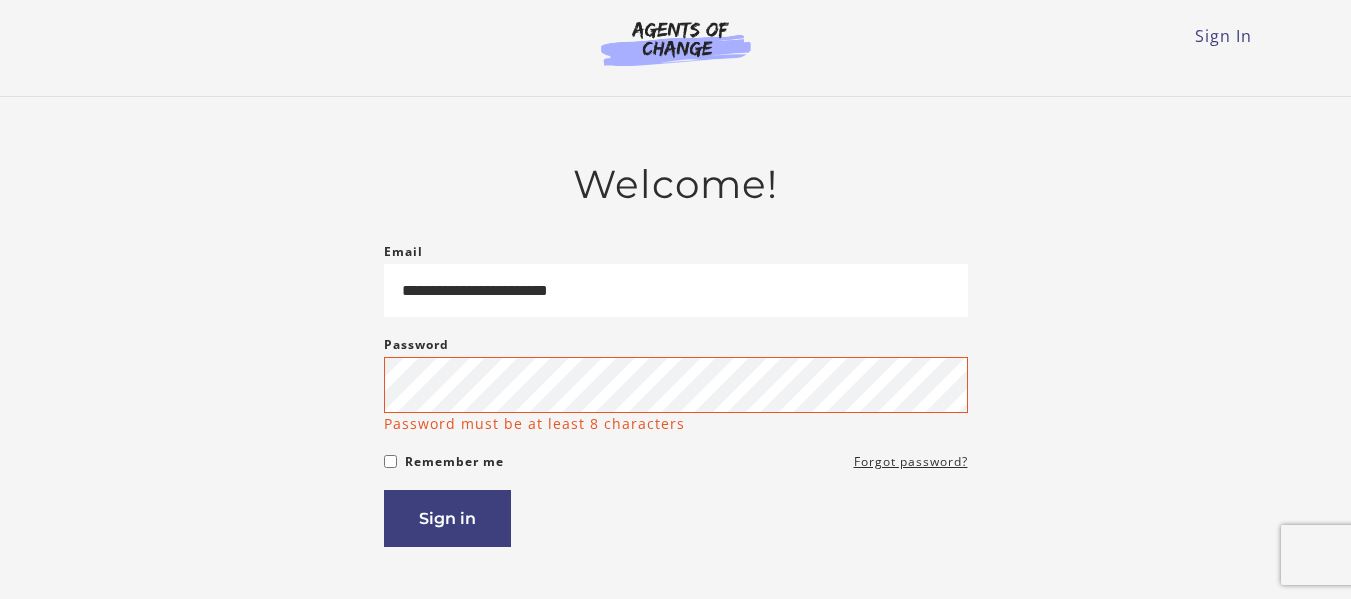 click on "**********" at bounding box center [676, 453] 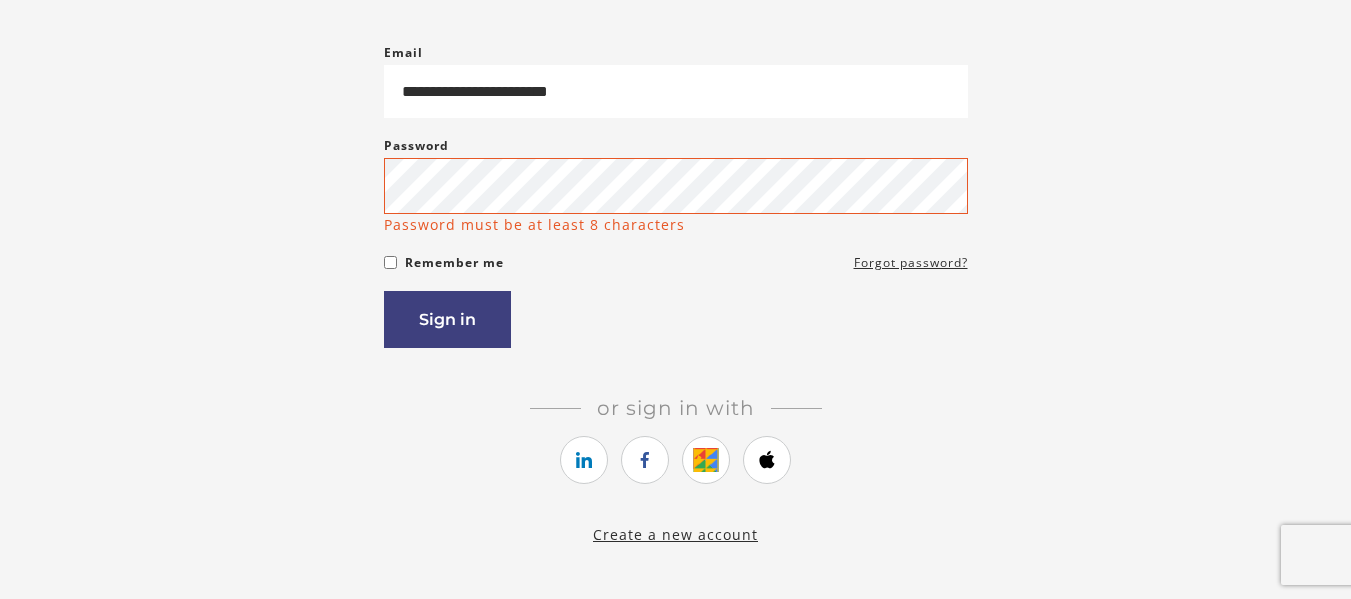 scroll, scrollTop: 300, scrollLeft: 0, axis: vertical 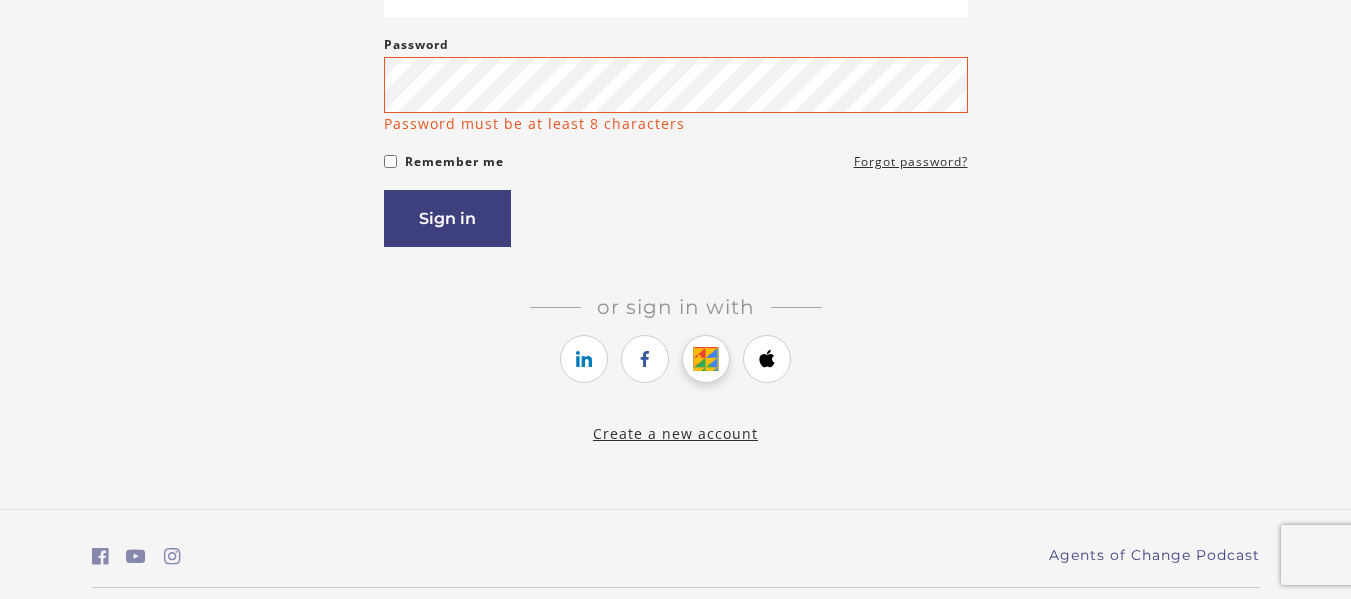 click at bounding box center (706, 359) 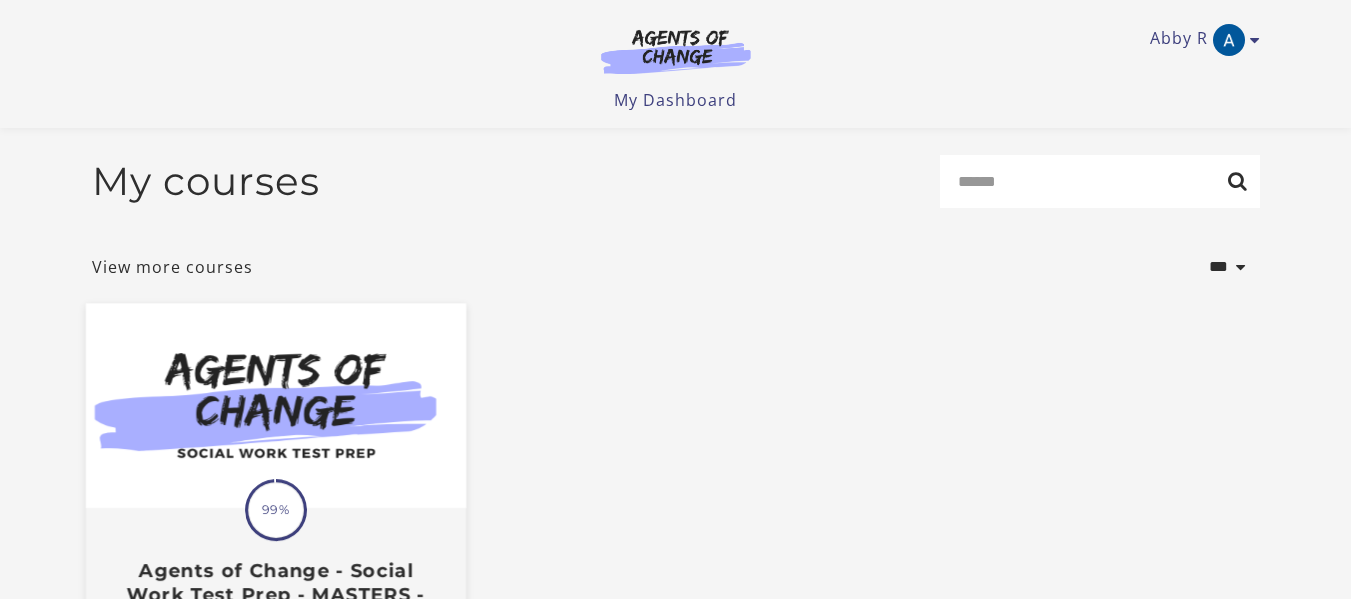 scroll, scrollTop: 200, scrollLeft: 0, axis: vertical 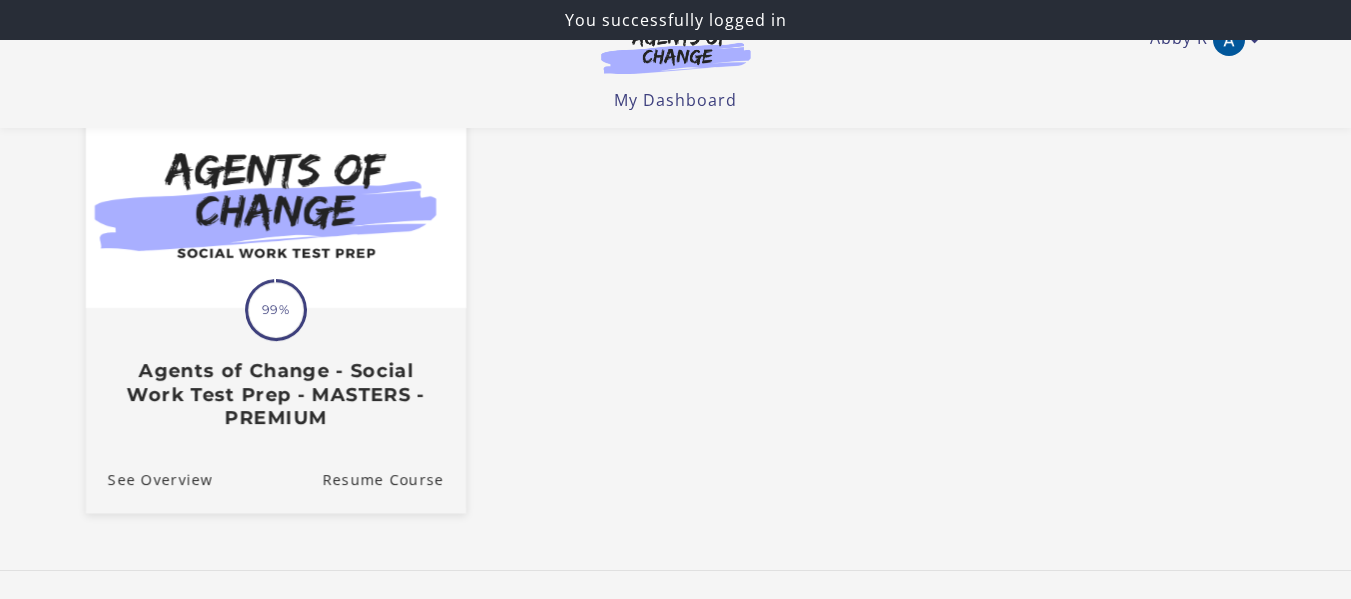 click at bounding box center [275, 205] 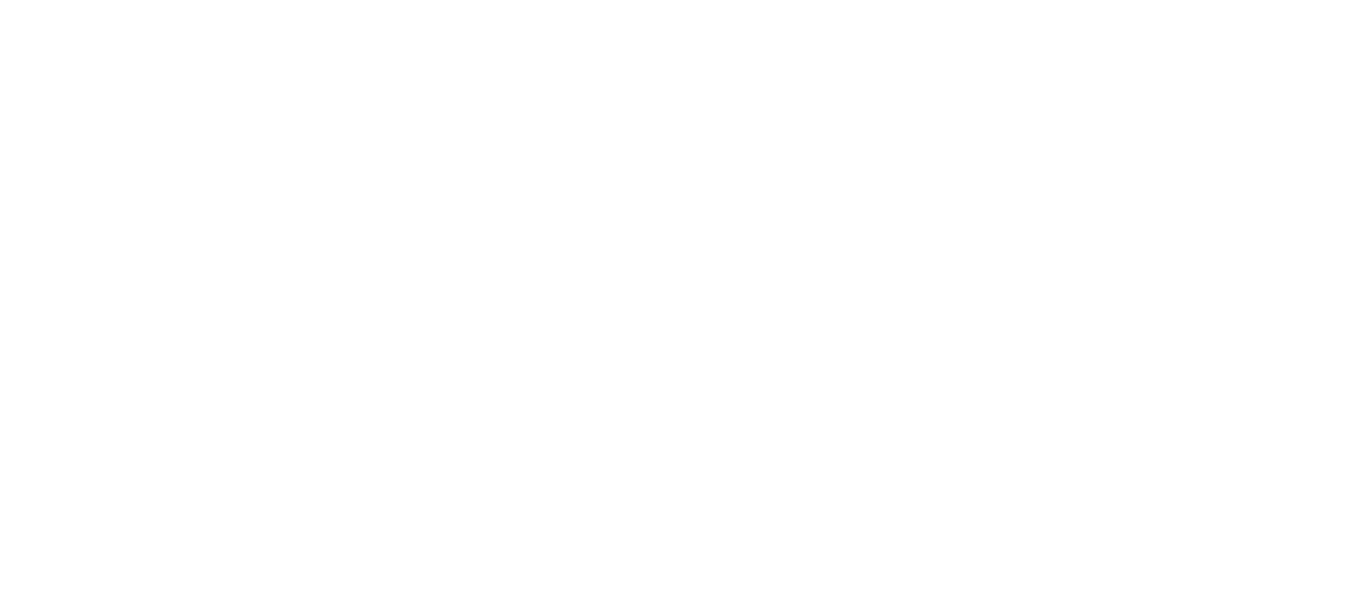 scroll, scrollTop: 0, scrollLeft: 0, axis: both 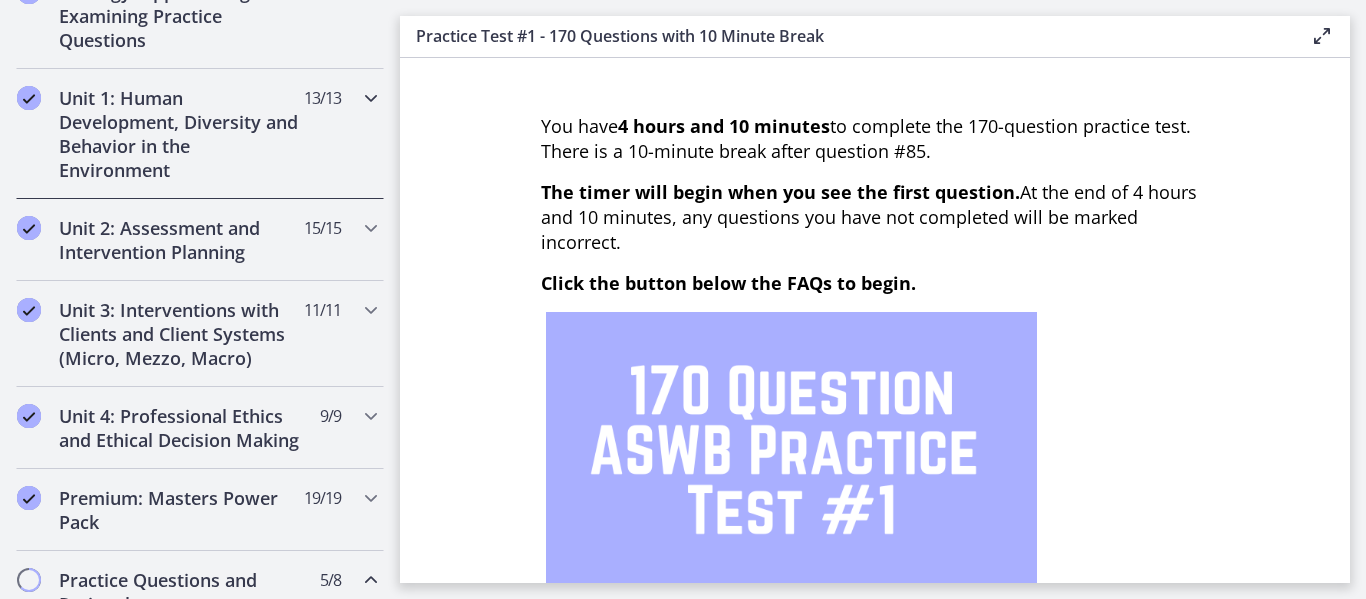 click at bounding box center (371, 98) 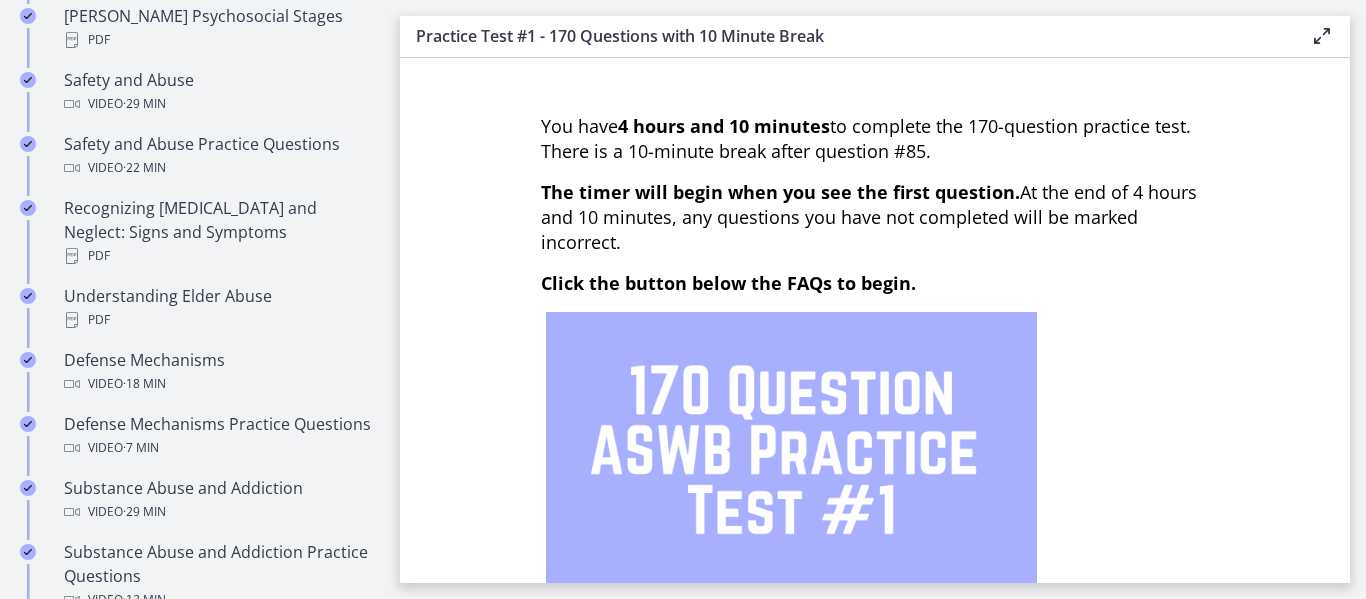 scroll, scrollTop: 600, scrollLeft: 0, axis: vertical 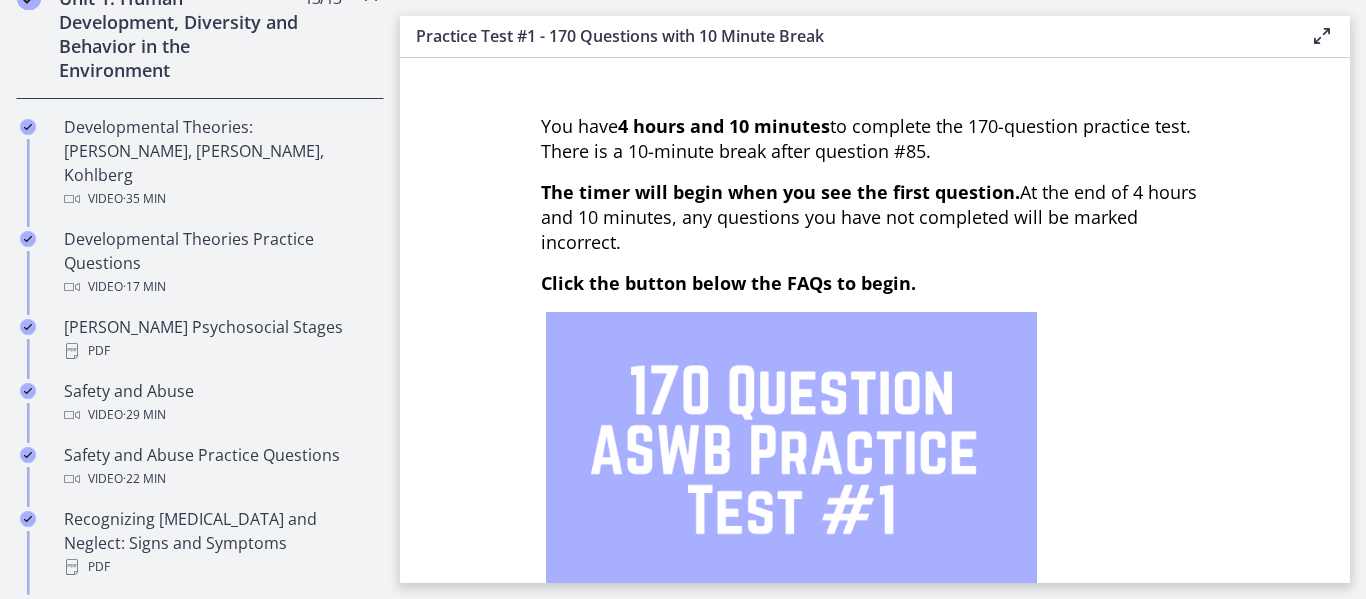 click at bounding box center (371, -2) 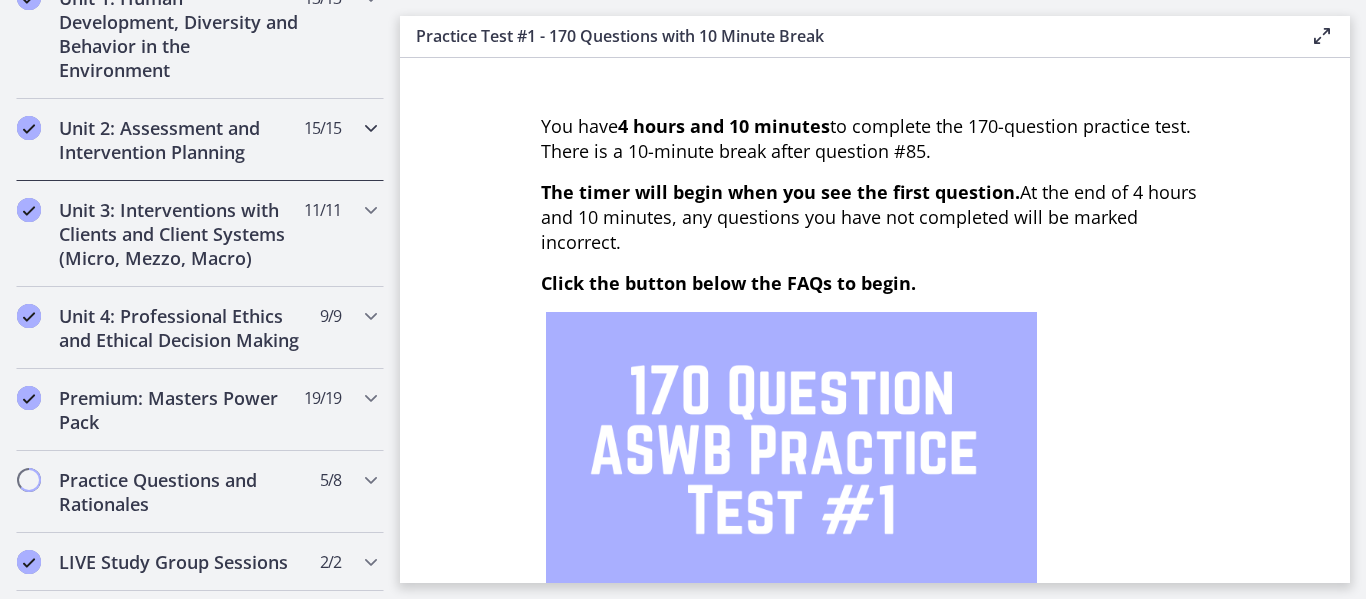 click at bounding box center [371, 128] 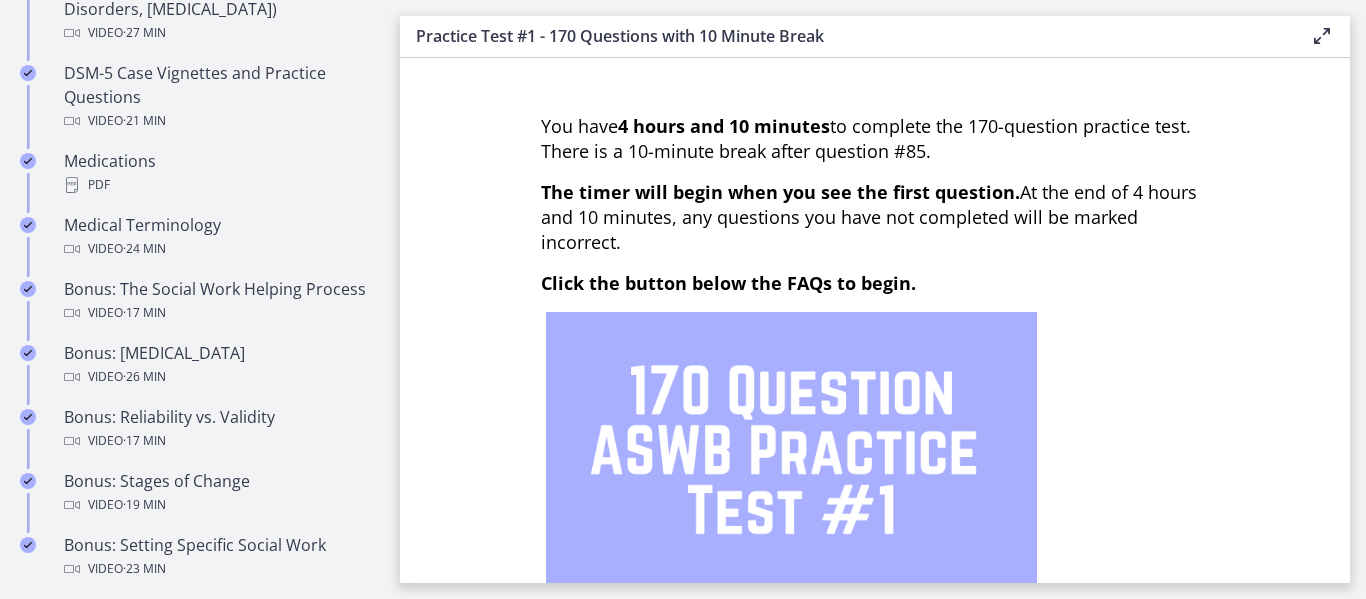scroll, scrollTop: 1500, scrollLeft: 0, axis: vertical 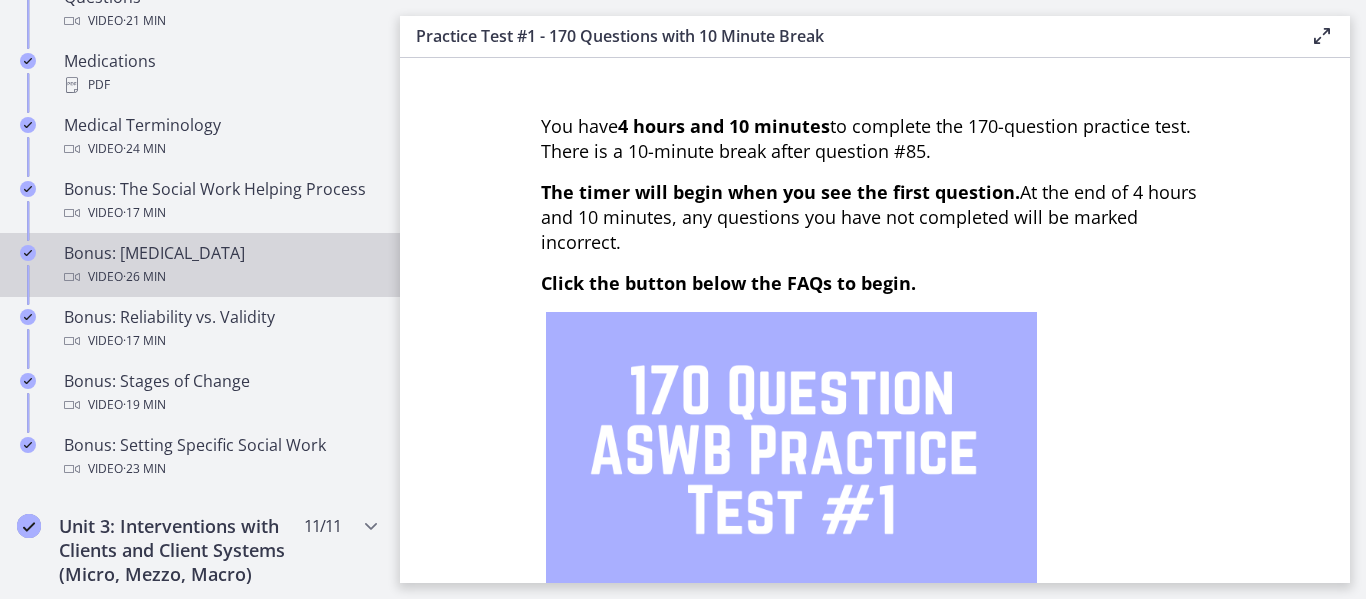 click on "Video
·  26 min" at bounding box center [220, 277] 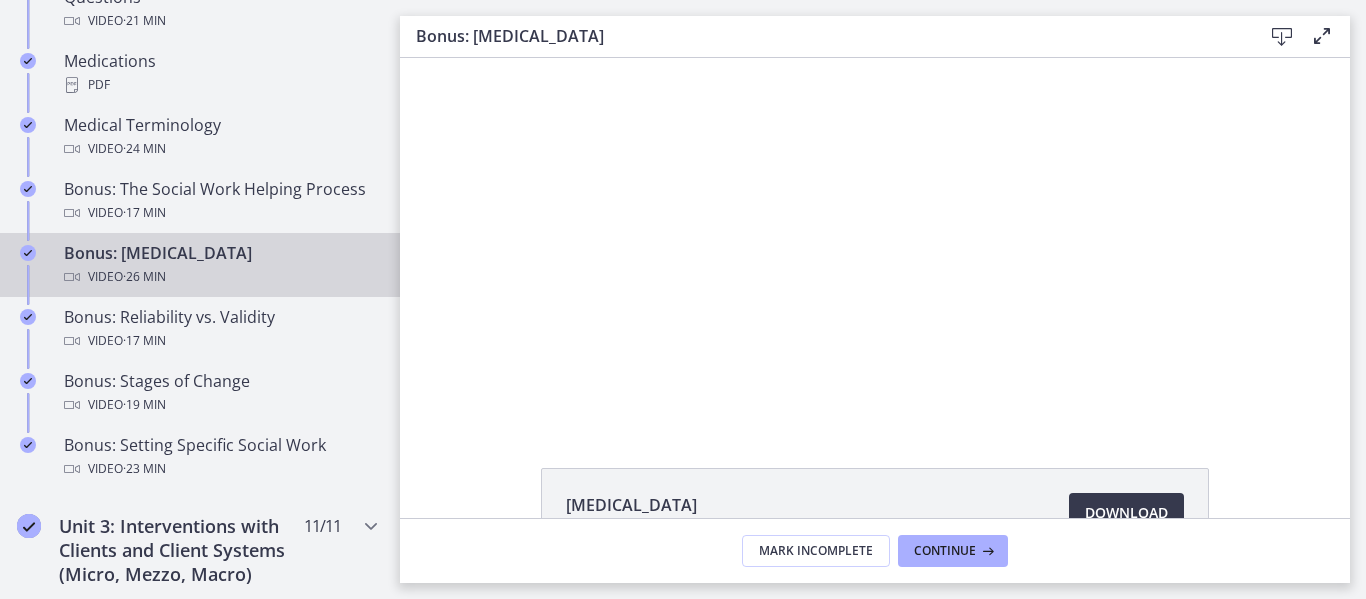 scroll, scrollTop: 0, scrollLeft: 0, axis: both 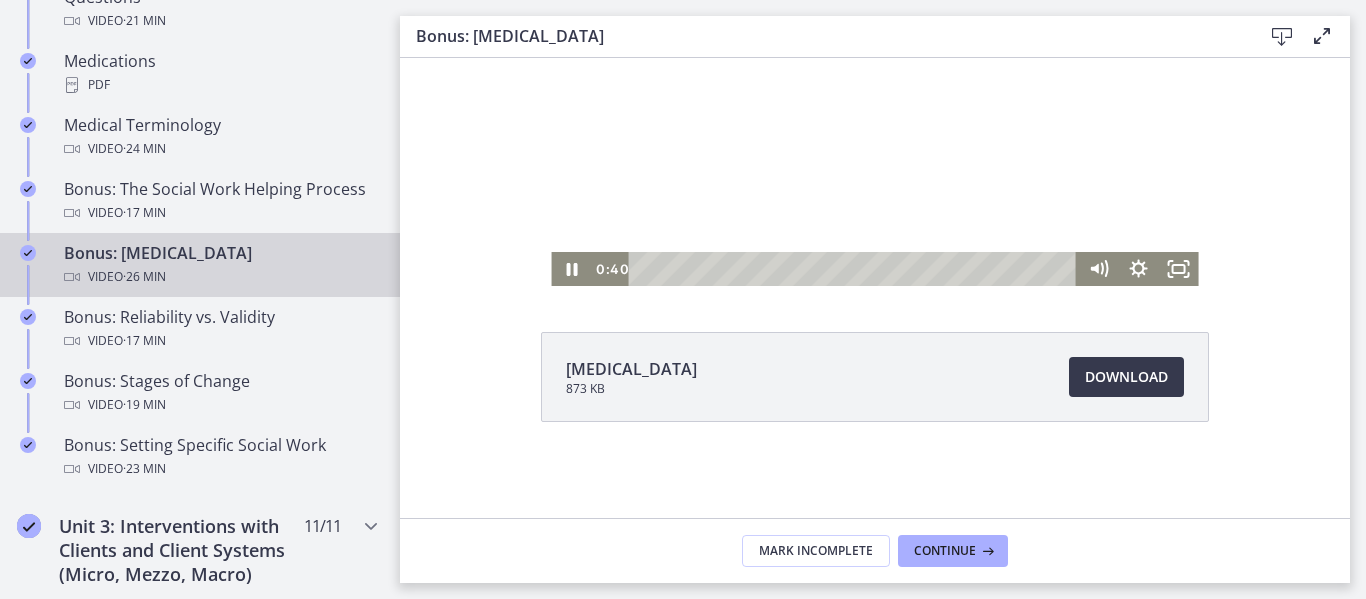 click at bounding box center [874, 104] 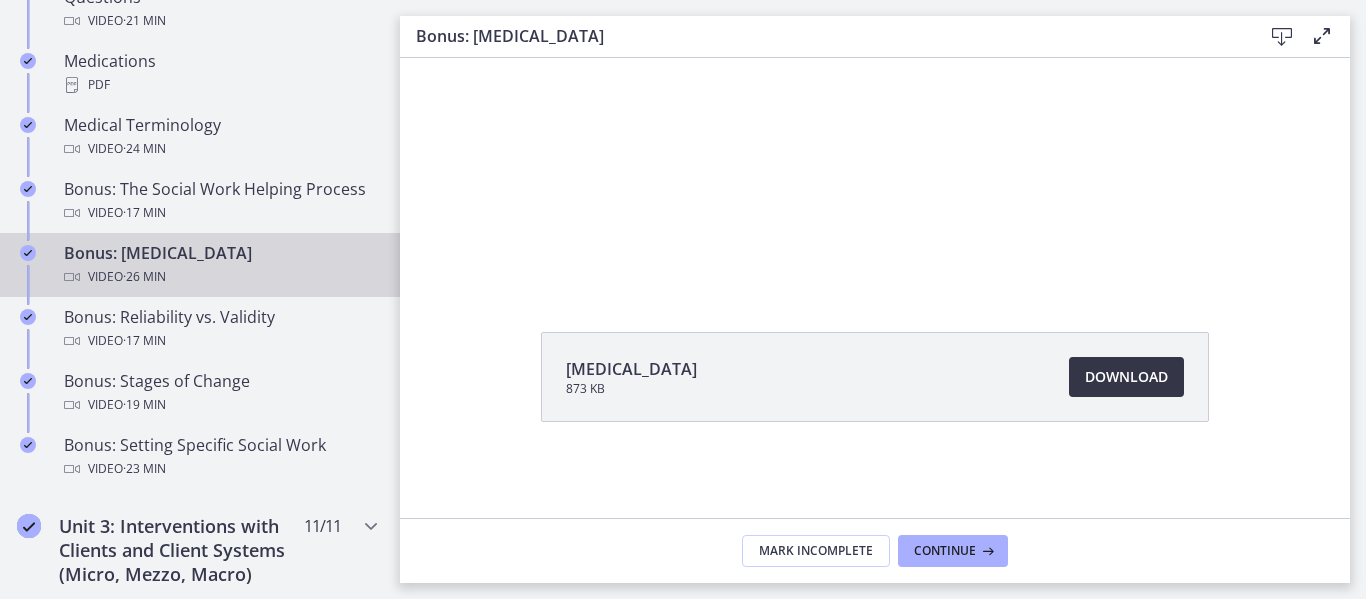 click on "Download
Opens in a new window" at bounding box center (1126, 377) 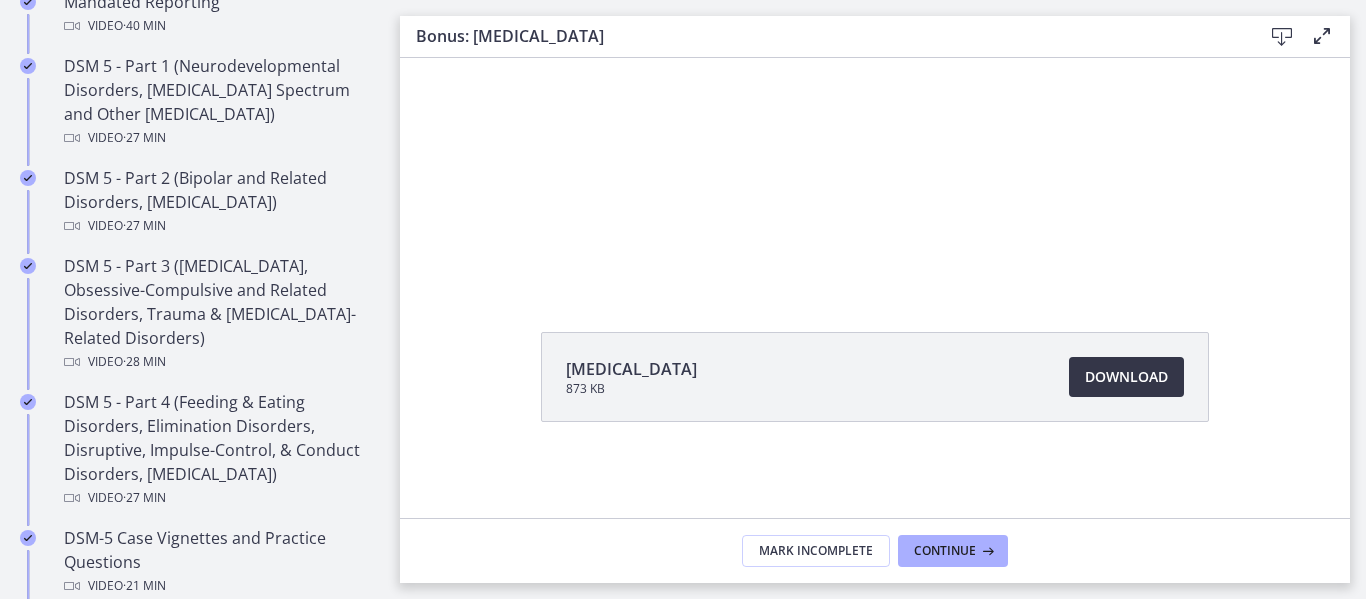 scroll, scrollTop: 900, scrollLeft: 0, axis: vertical 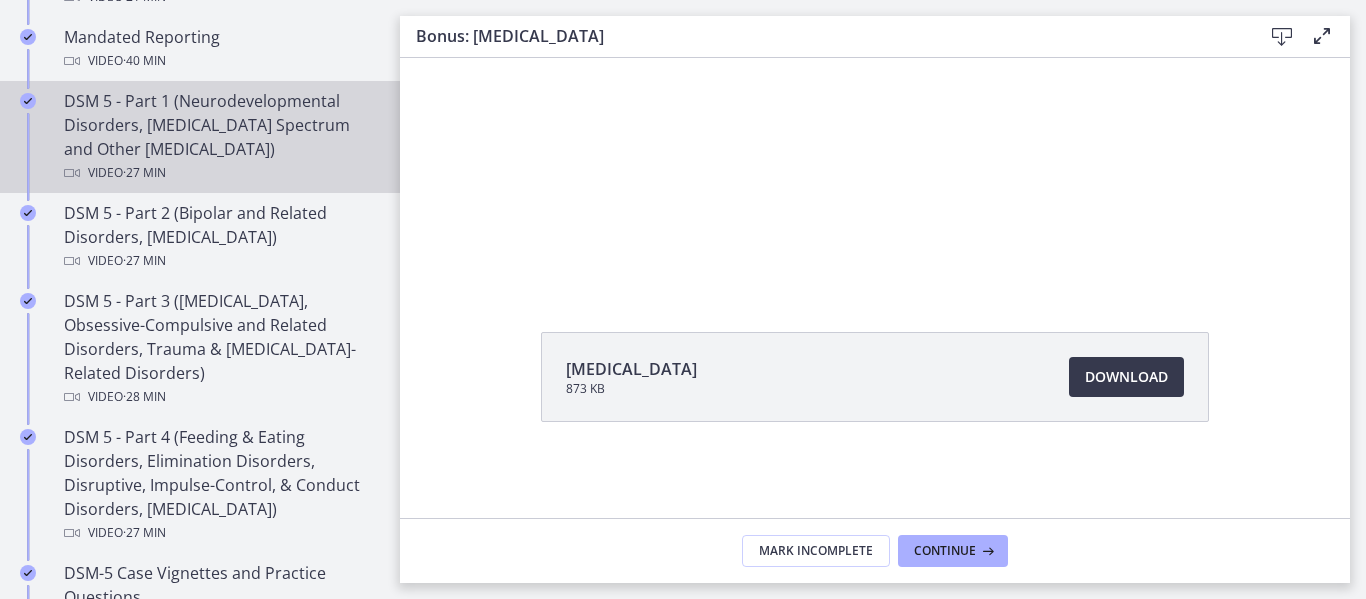 click on "DSM 5 - Part 1 (Neurodevelopmental Disorders, [MEDICAL_DATA] Spectrum and Other [MEDICAL_DATA])
Video
·  27 min" at bounding box center [220, 137] 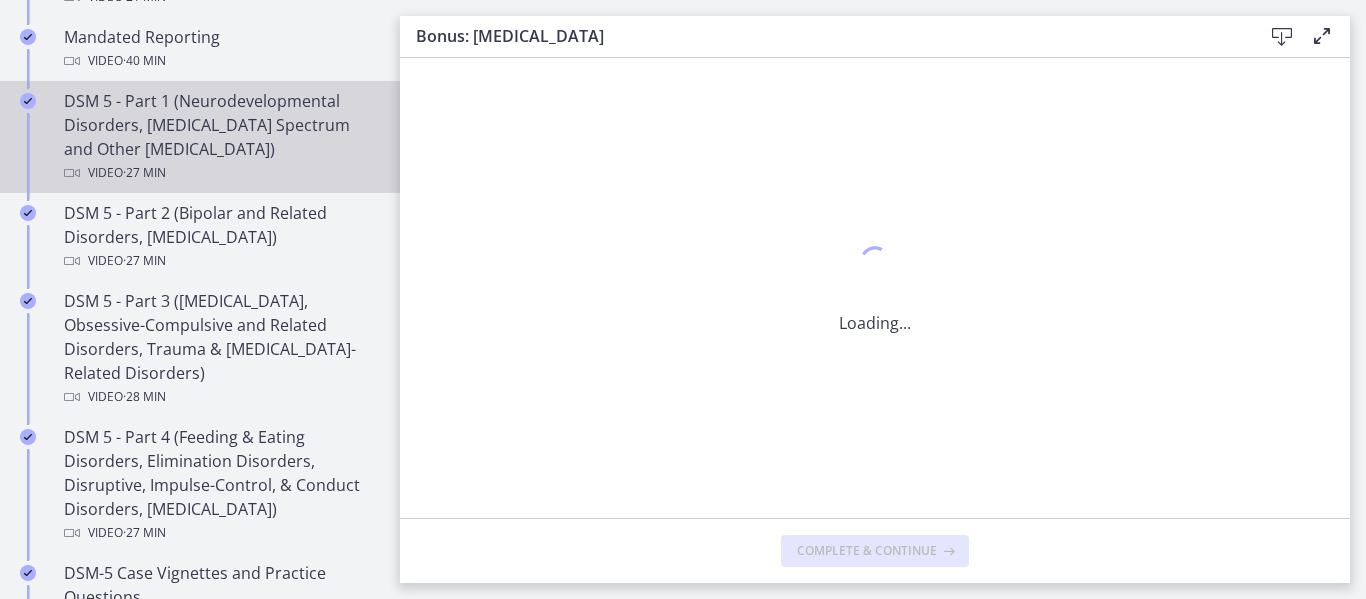 scroll, scrollTop: 0, scrollLeft: 0, axis: both 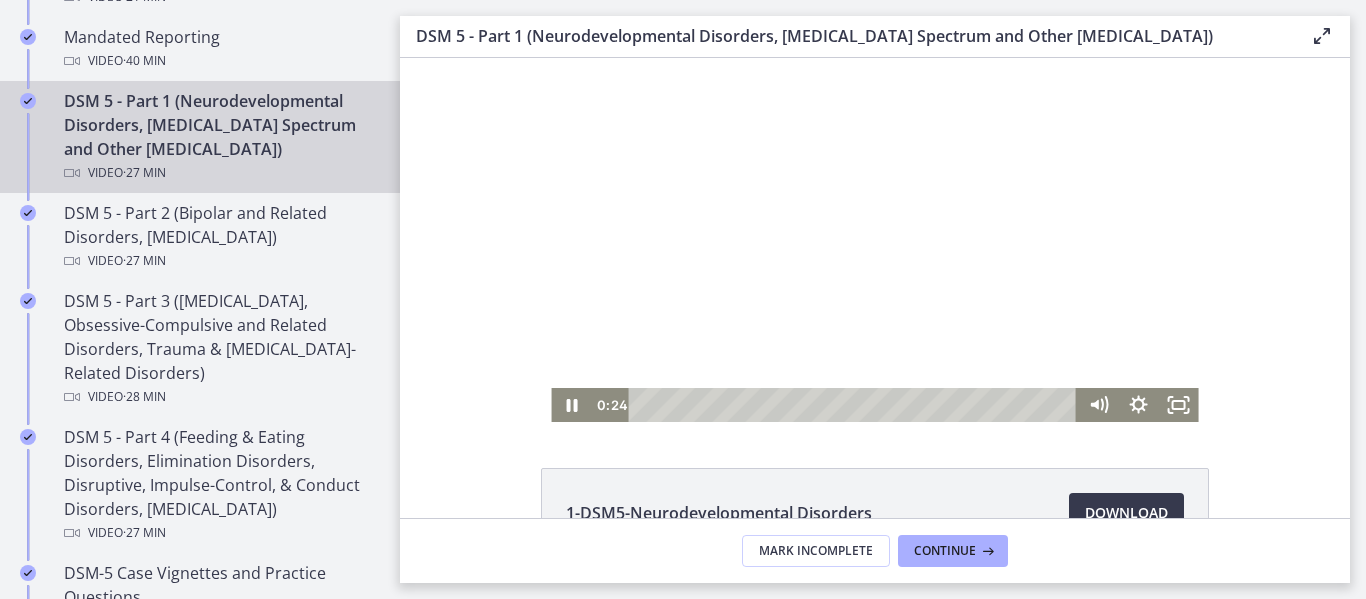 click at bounding box center [874, 240] 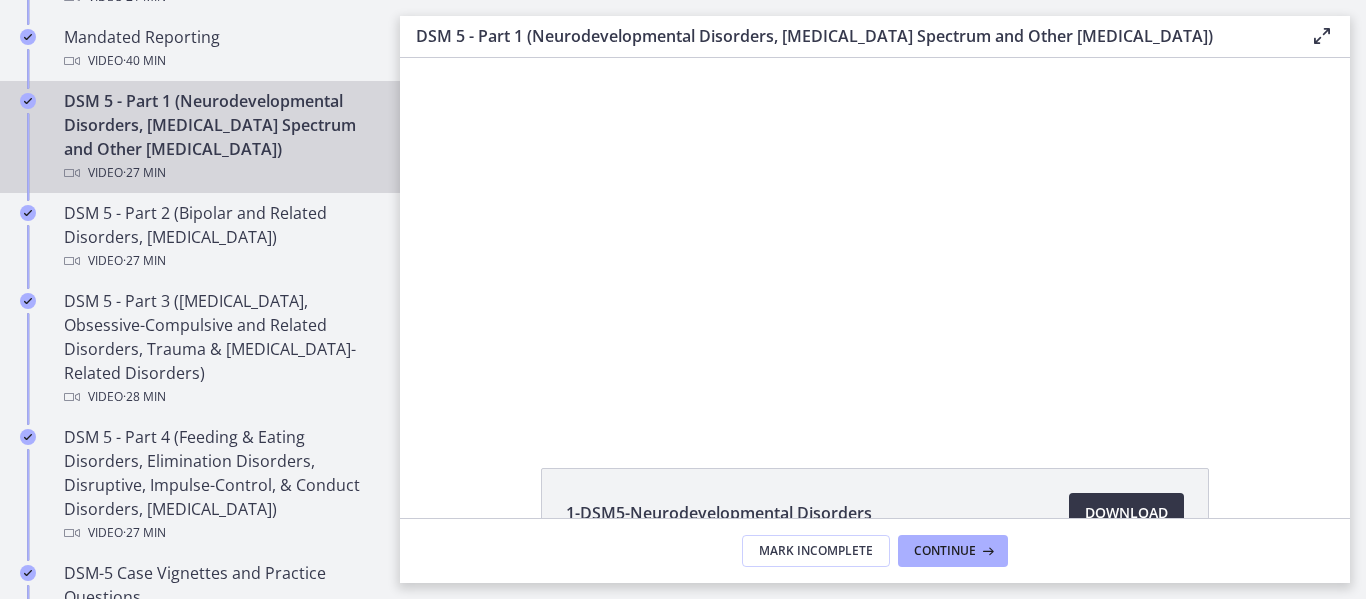 click on "Download
Opens in a new window" at bounding box center (1126, 513) 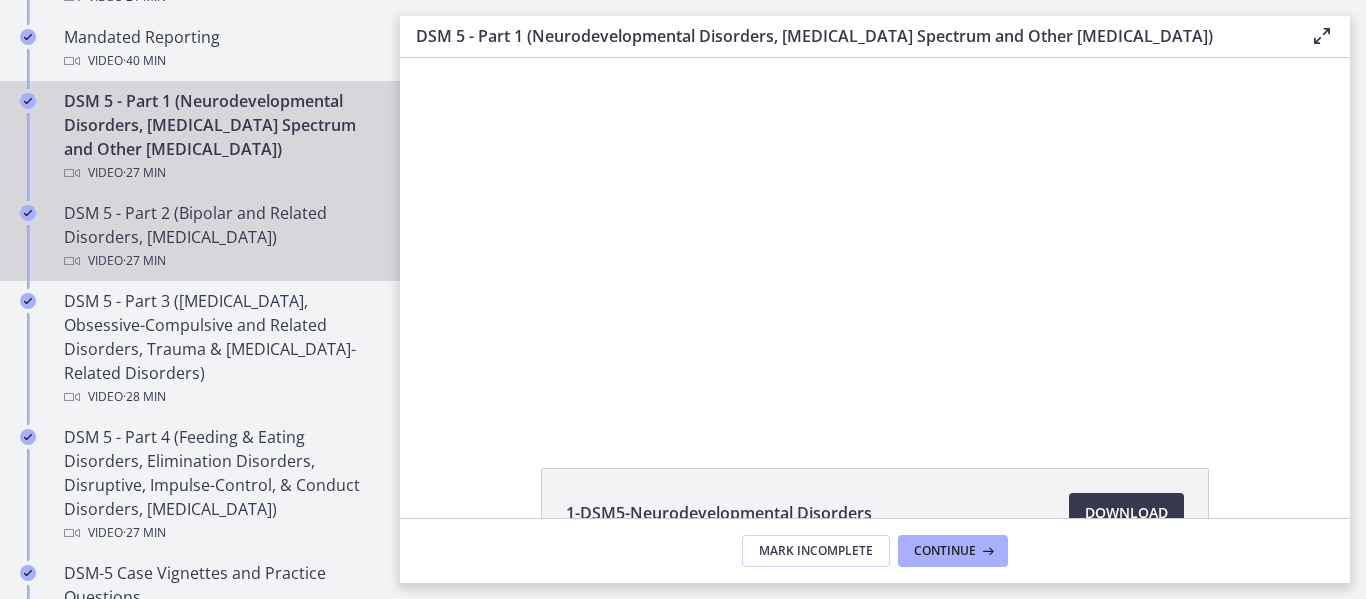 click on "DSM 5 - Part 2 (Bipolar and Related Disorders, [MEDICAL_DATA])
Video
·  27 min" at bounding box center [220, 237] 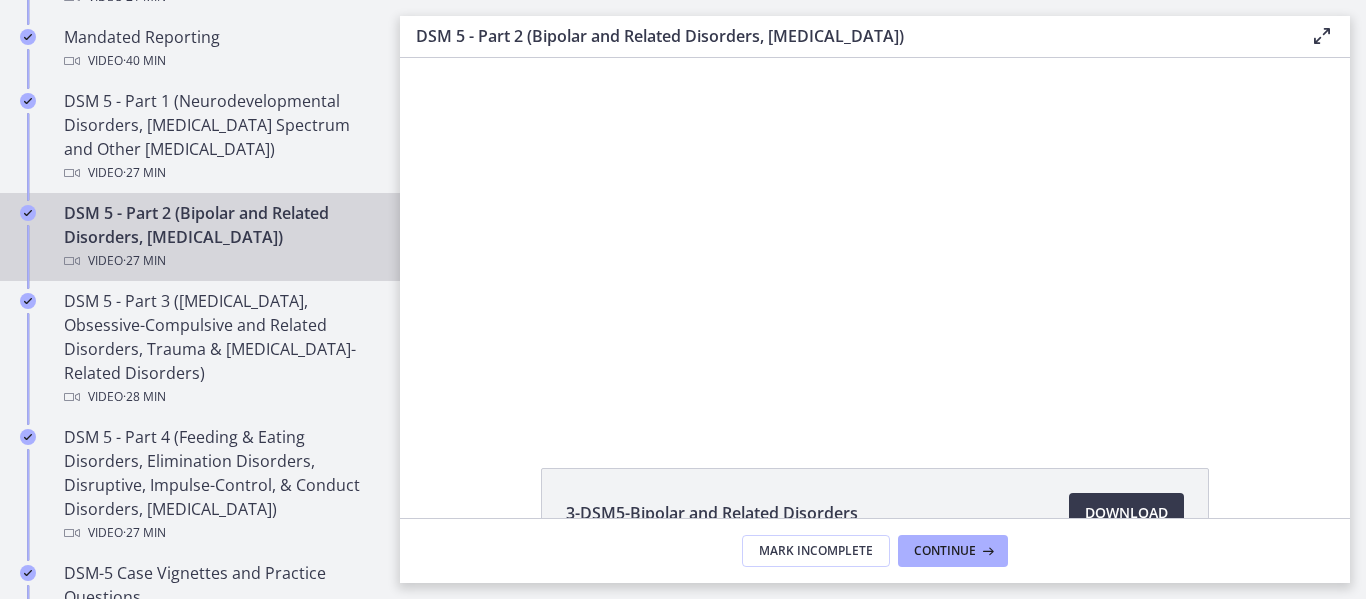 scroll, scrollTop: 0, scrollLeft: 0, axis: both 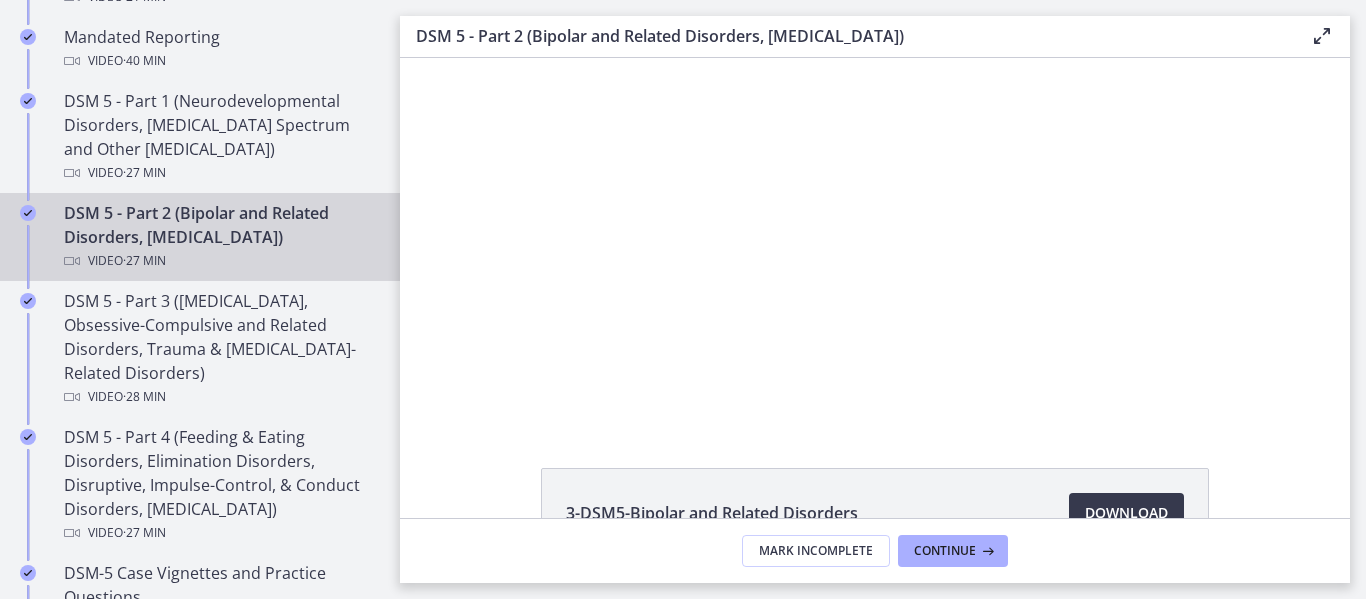 click at bounding box center [874, 240] 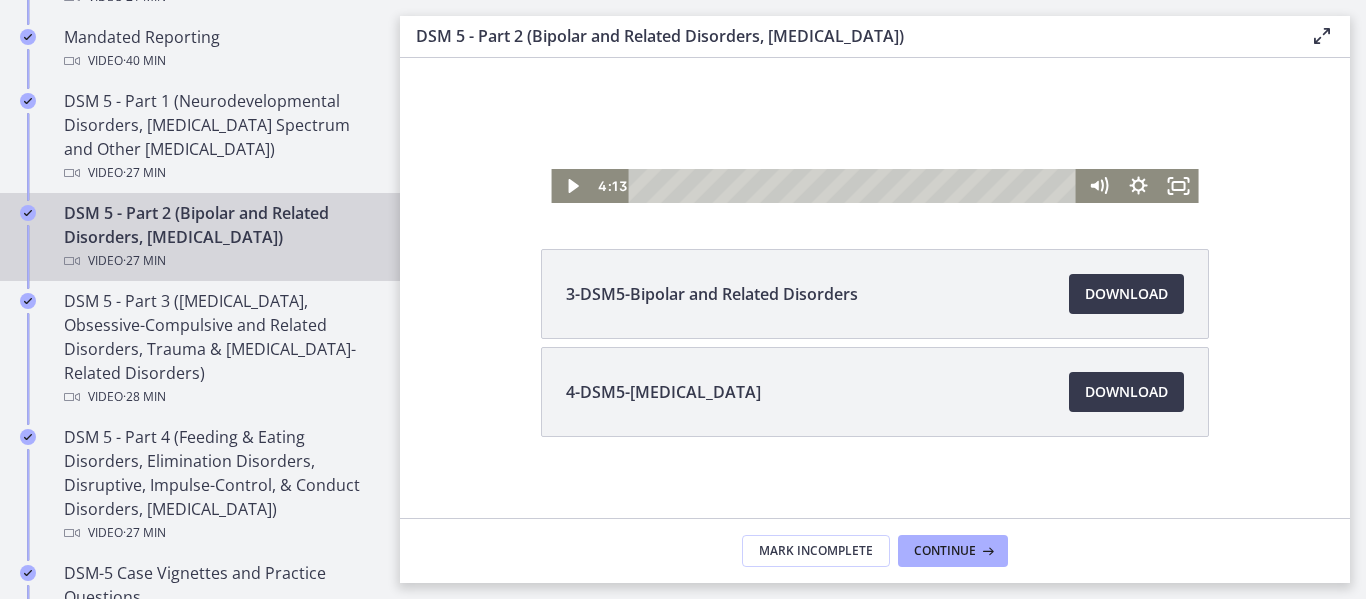 scroll, scrollTop: 234, scrollLeft: 0, axis: vertical 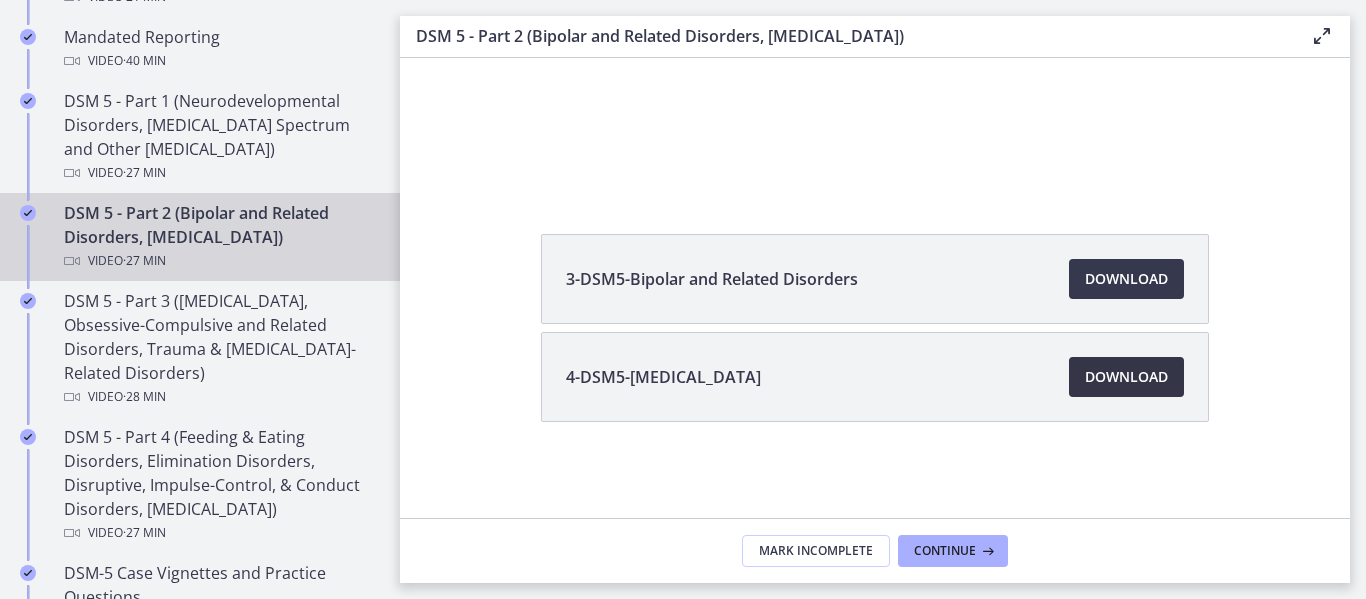 click on "Download
Opens in a new window" at bounding box center [1126, 377] 